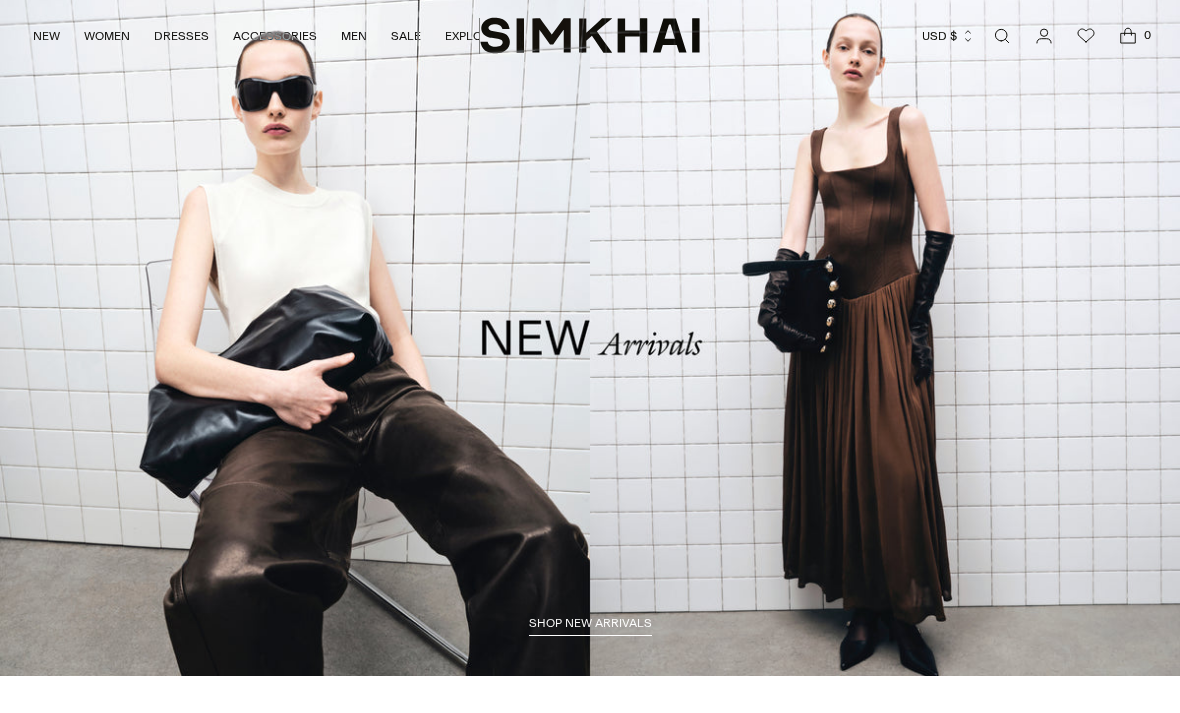scroll, scrollTop: 0, scrollLeft: 0, axis: both 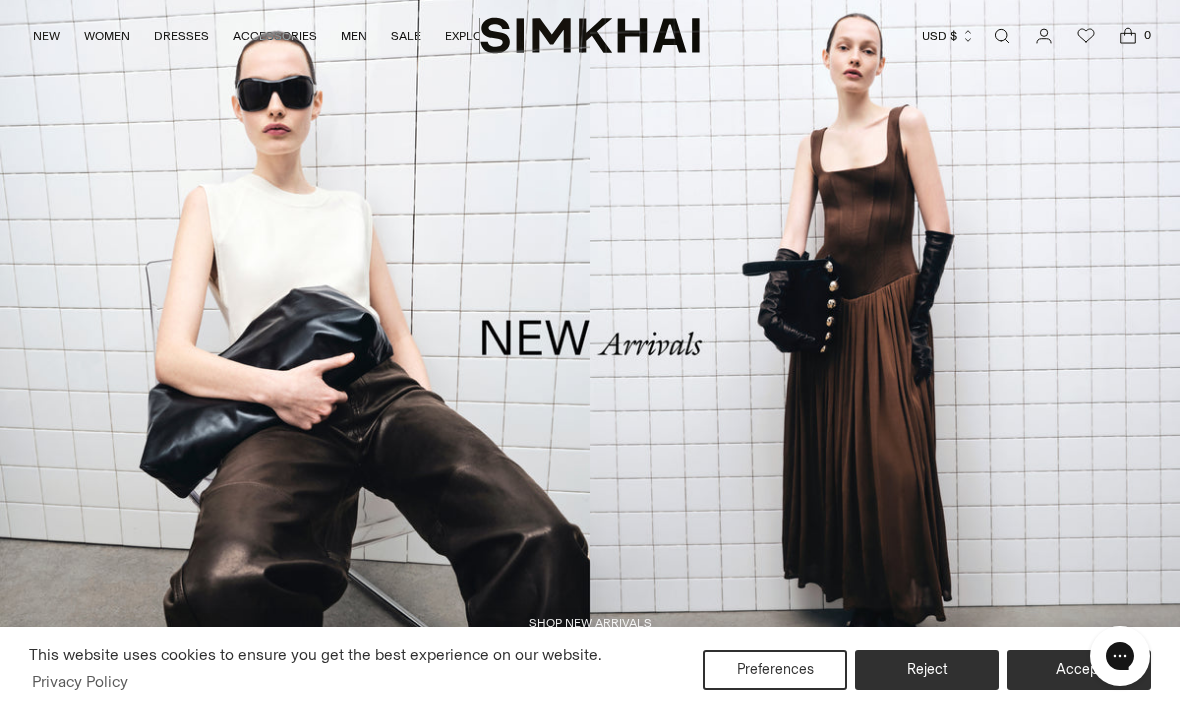 click on "Reject" at bounding box center [927, 670] 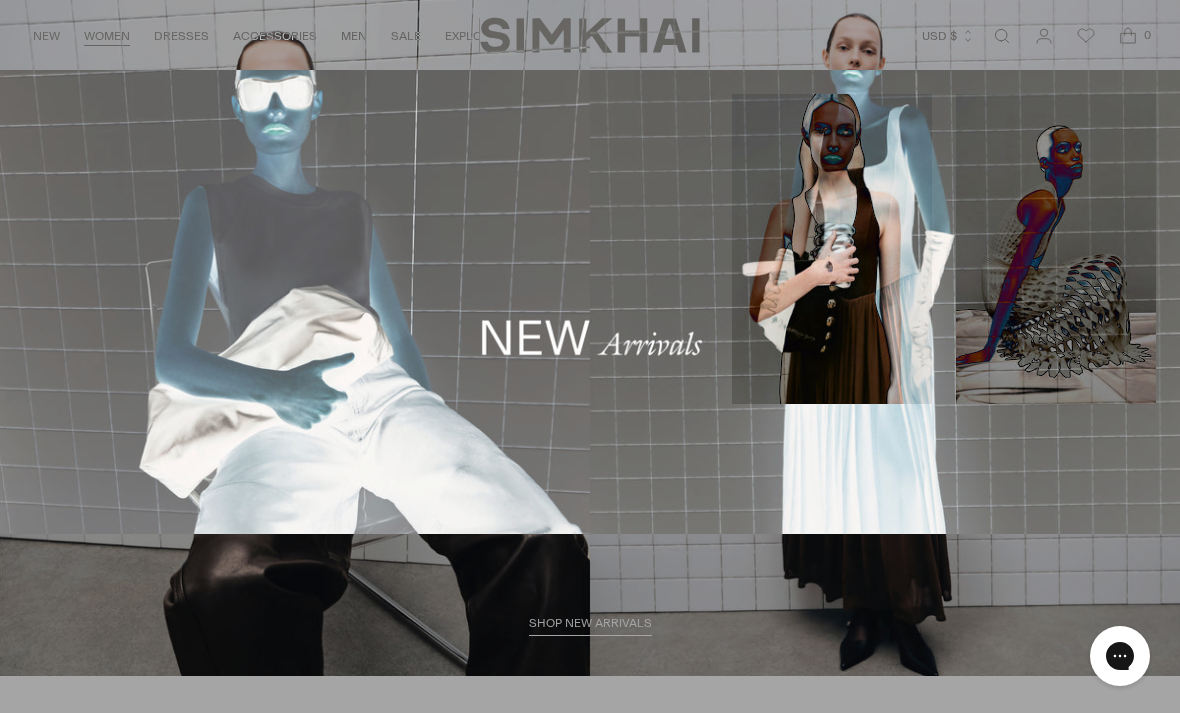 click on "Tops" at bounding box center [39, 350] 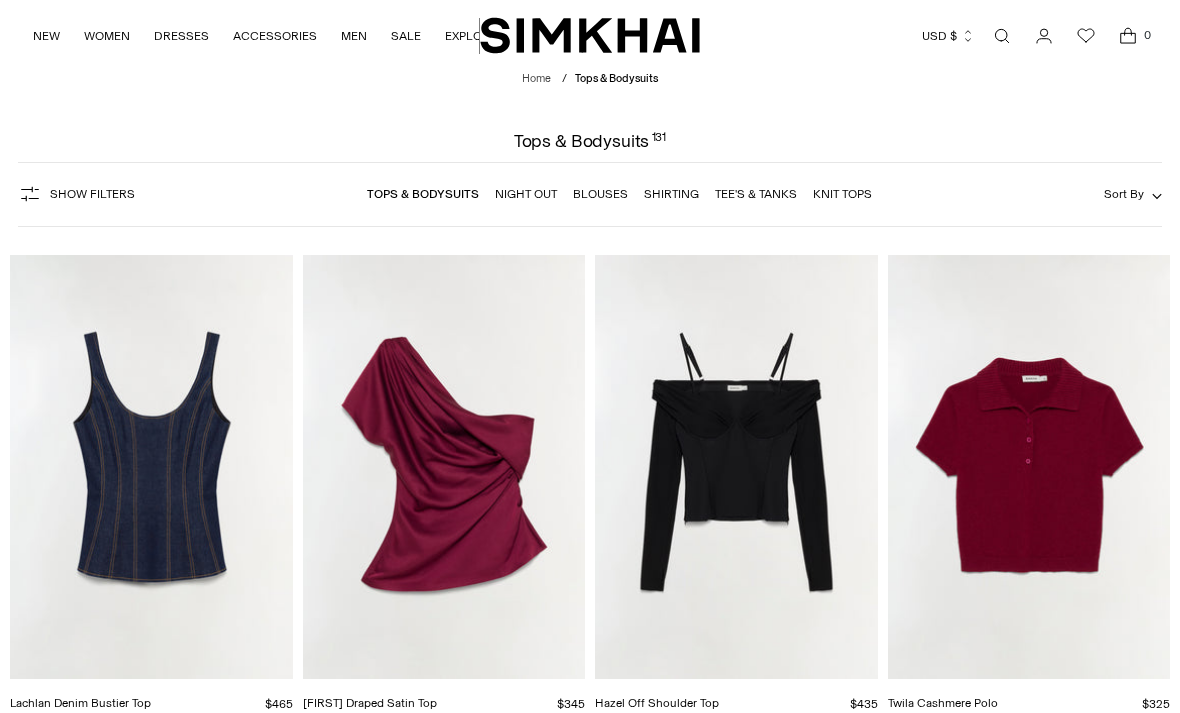 scroll, scrollTop: 0, scrollLeft: 0, axis: both 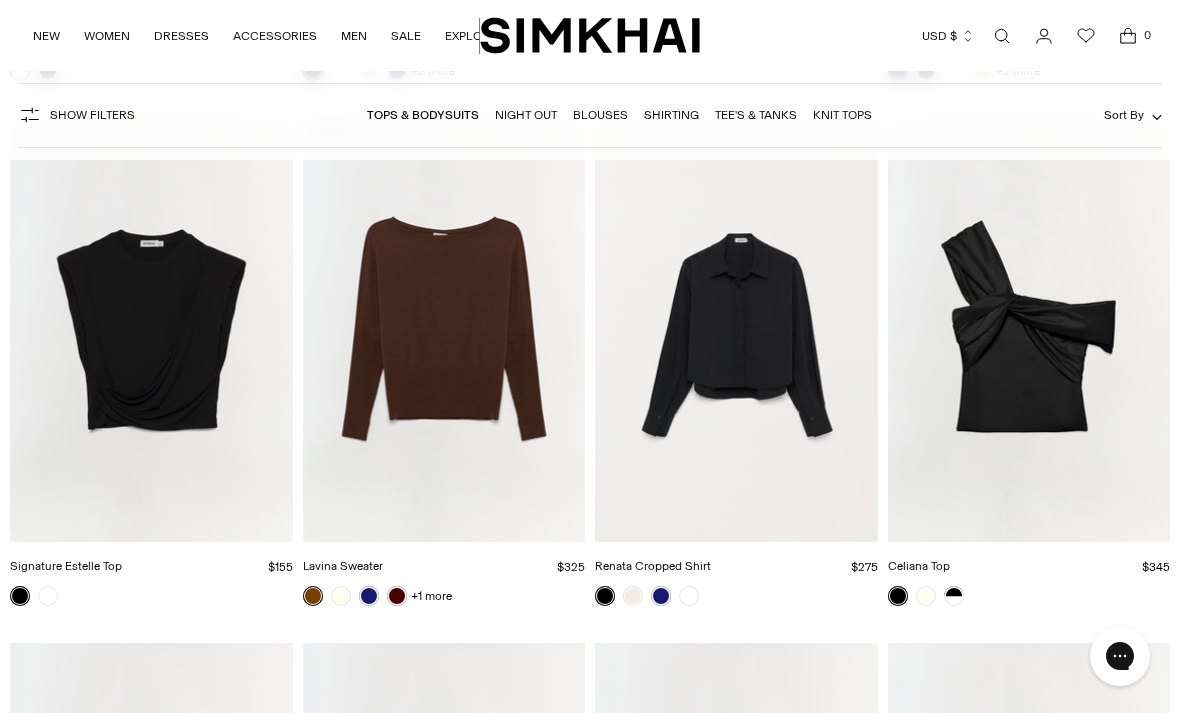 click at bounding box center [444, 330] 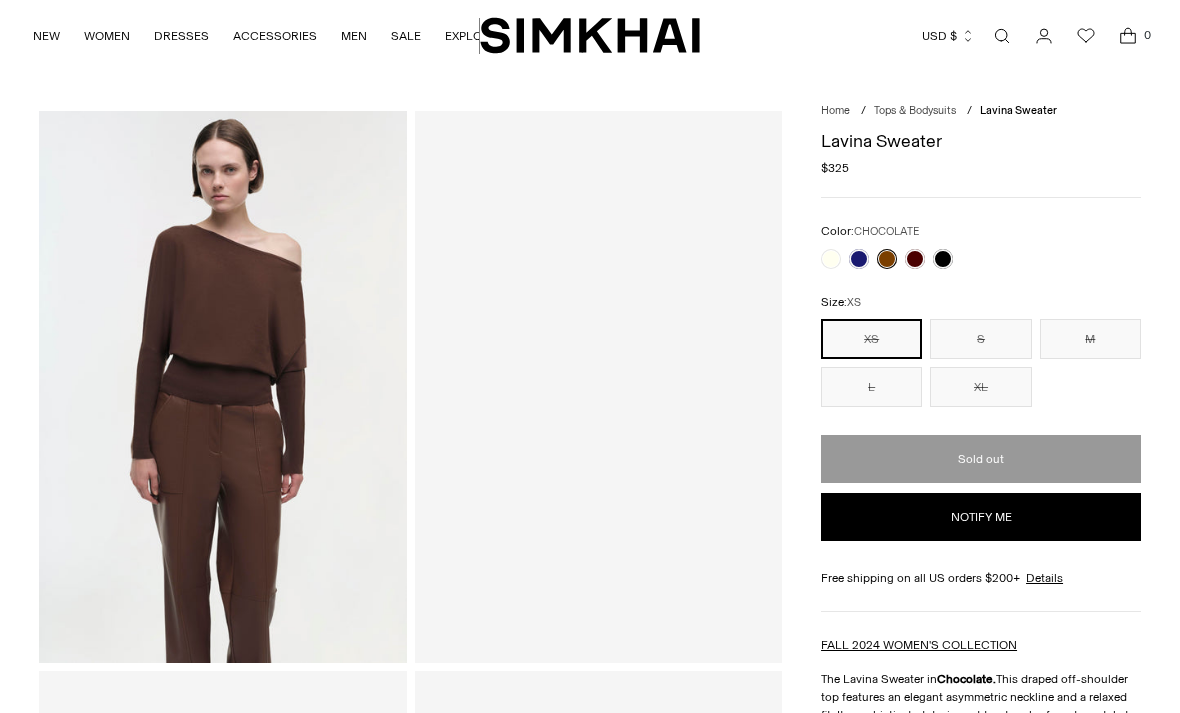 scroll, scrollTop: 0, scrollLeft: 0, axis: both 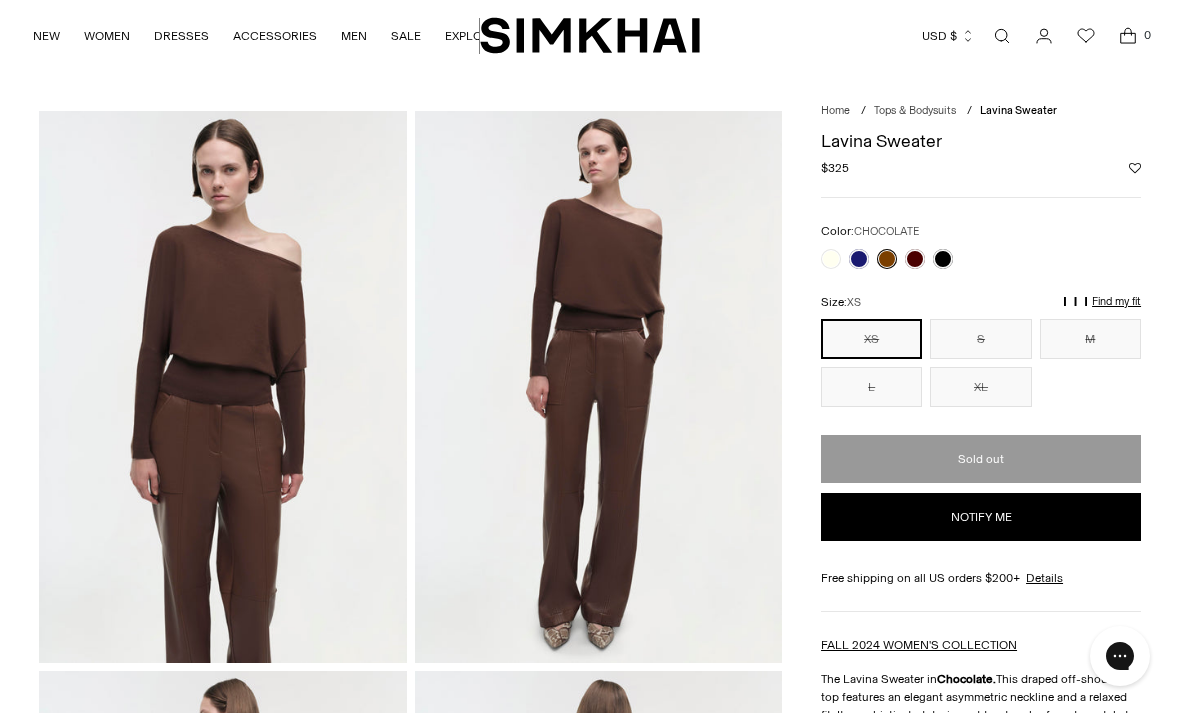 click on "Find my fit" at bounding box center [966, 311] 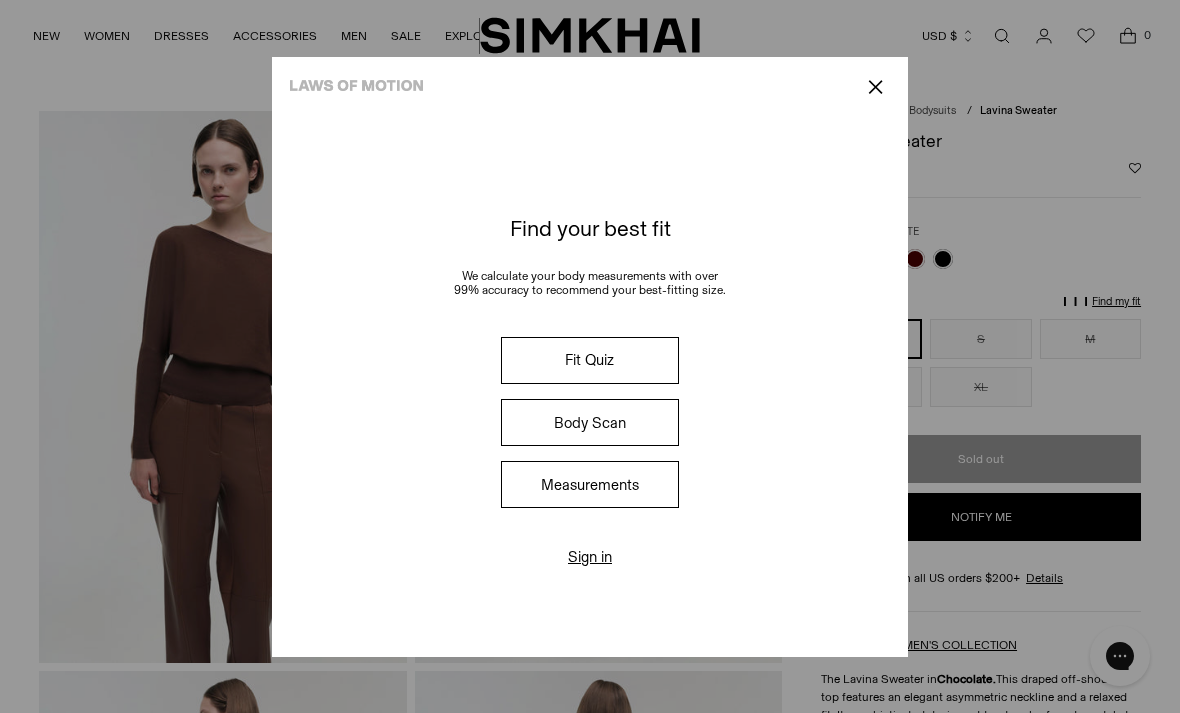 click on "Fit Quiz" at bounding box center [590, 360] 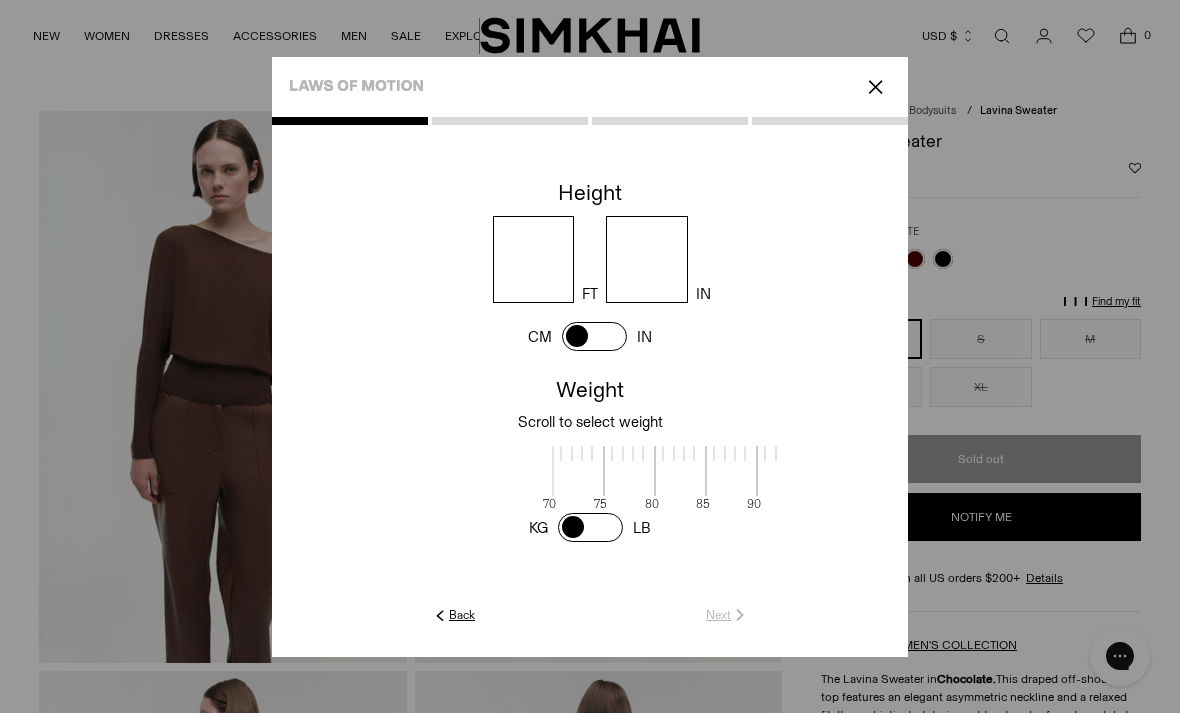scroll, scrollTop: 4, scrollLeft: 618, axis: both 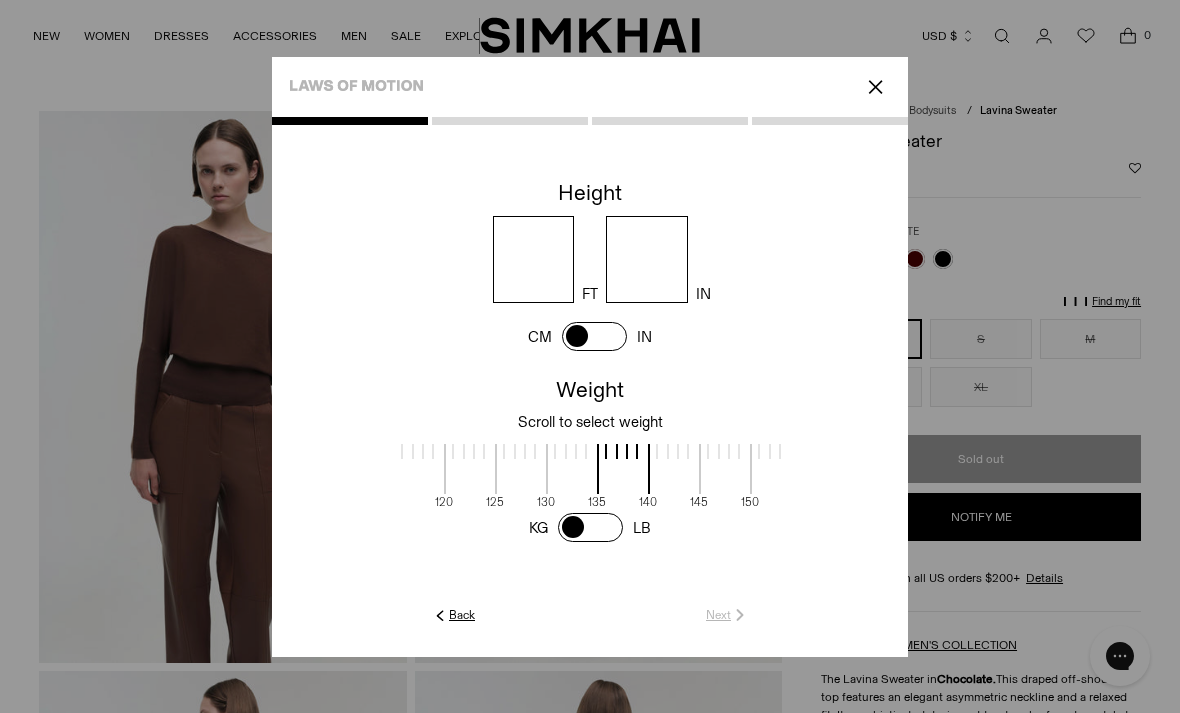 click at bounding box center (534, 259) 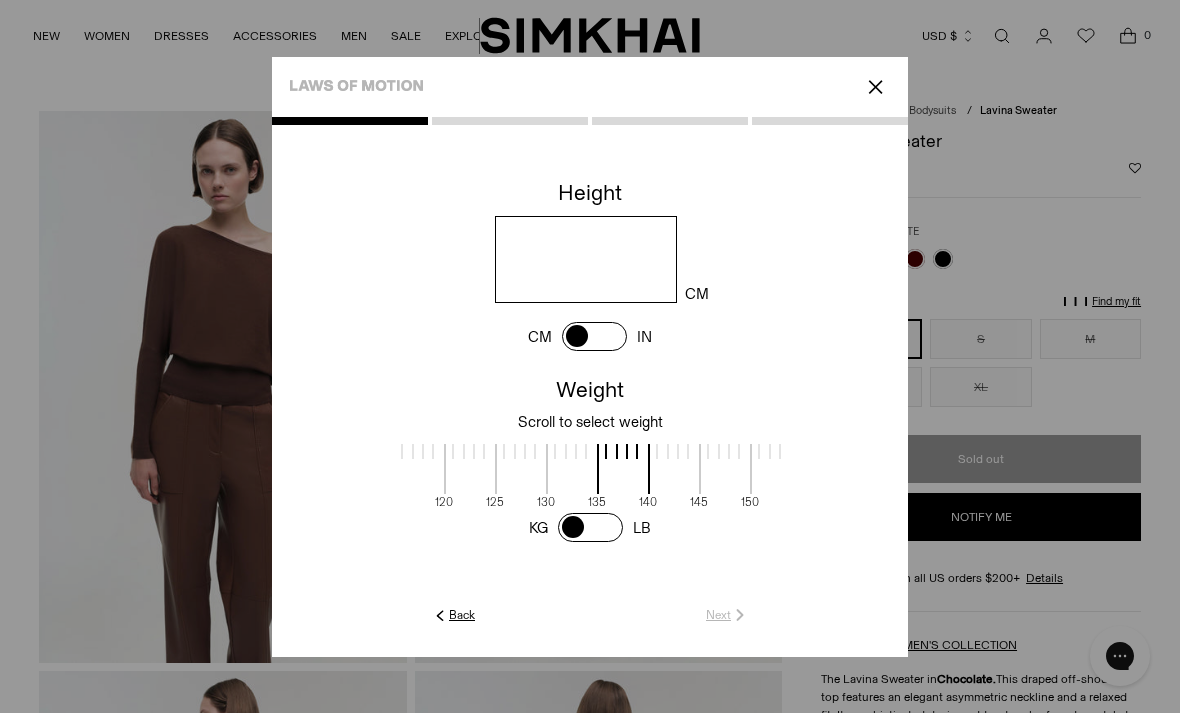 click at bounding box center [585, 259] 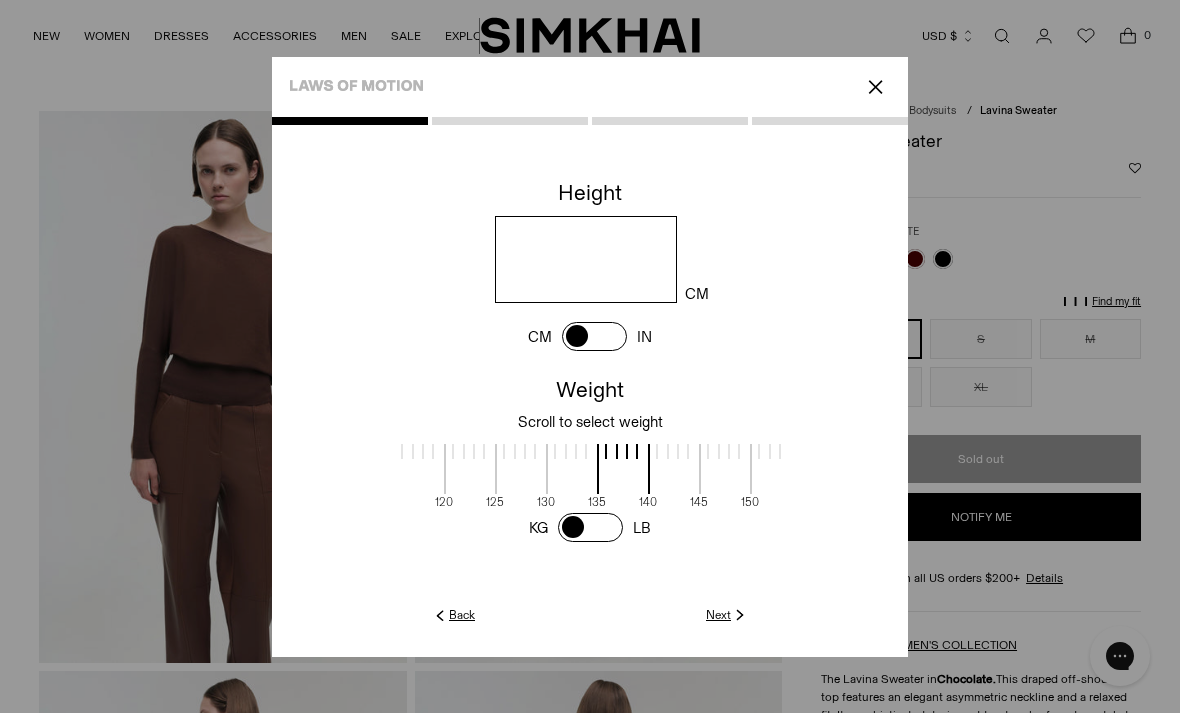 type on "***" 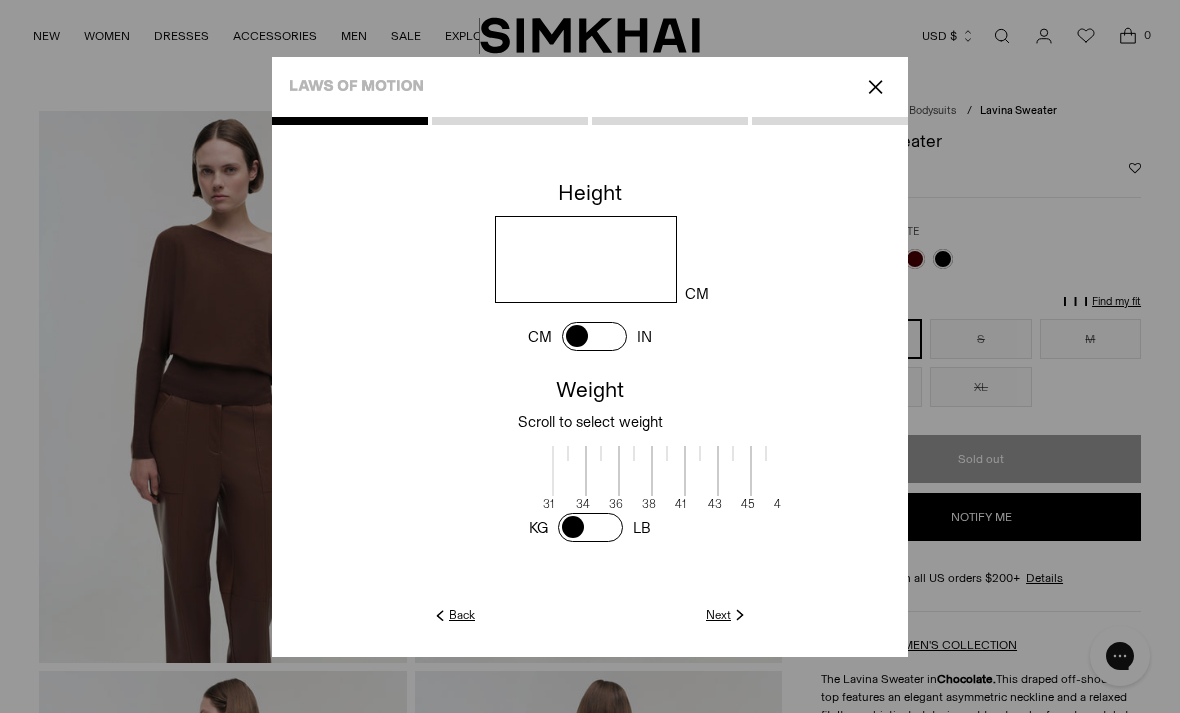 scroll, scrollTop: 5, scrollLeft: 375, axis: both 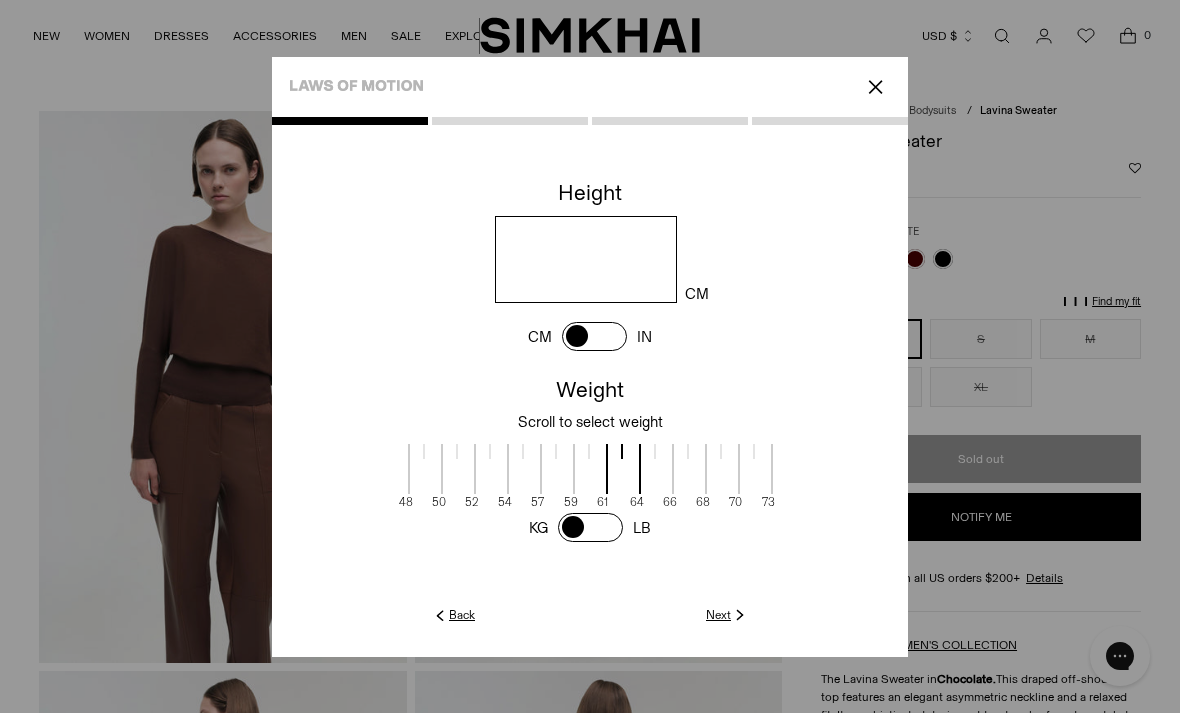 click at bounding box center (458, 469) 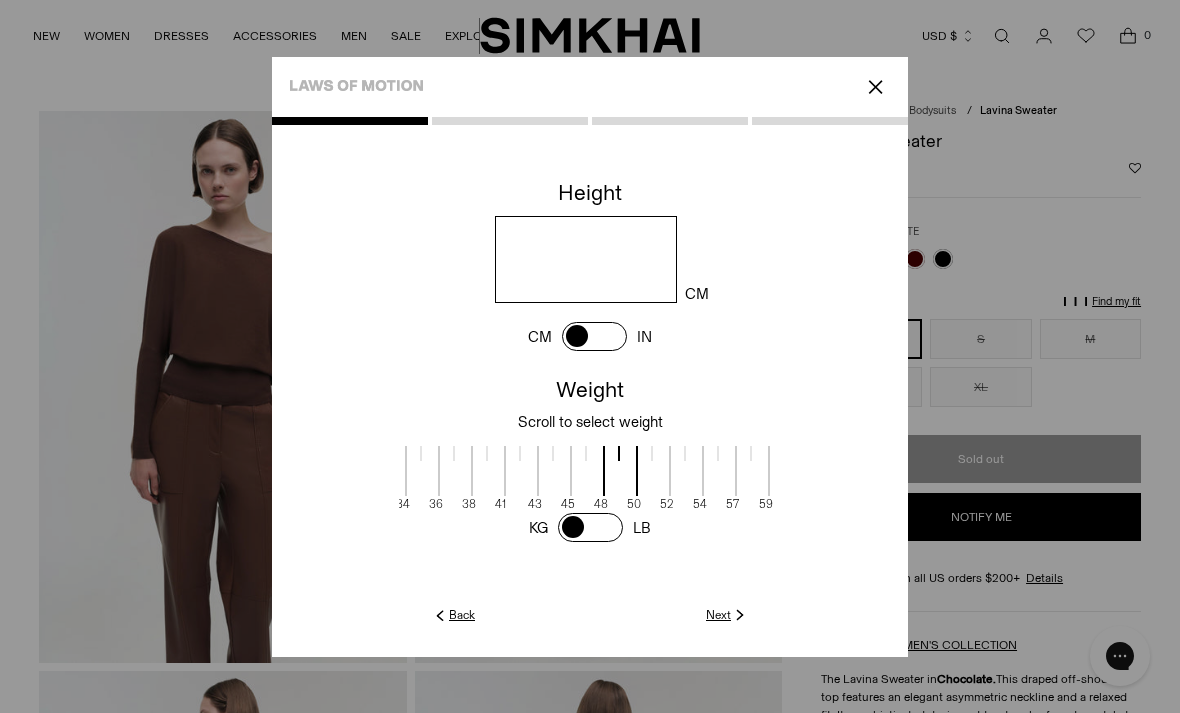 scroll, scrollTop: 0, scrollLeft: 178, axis: horizontal 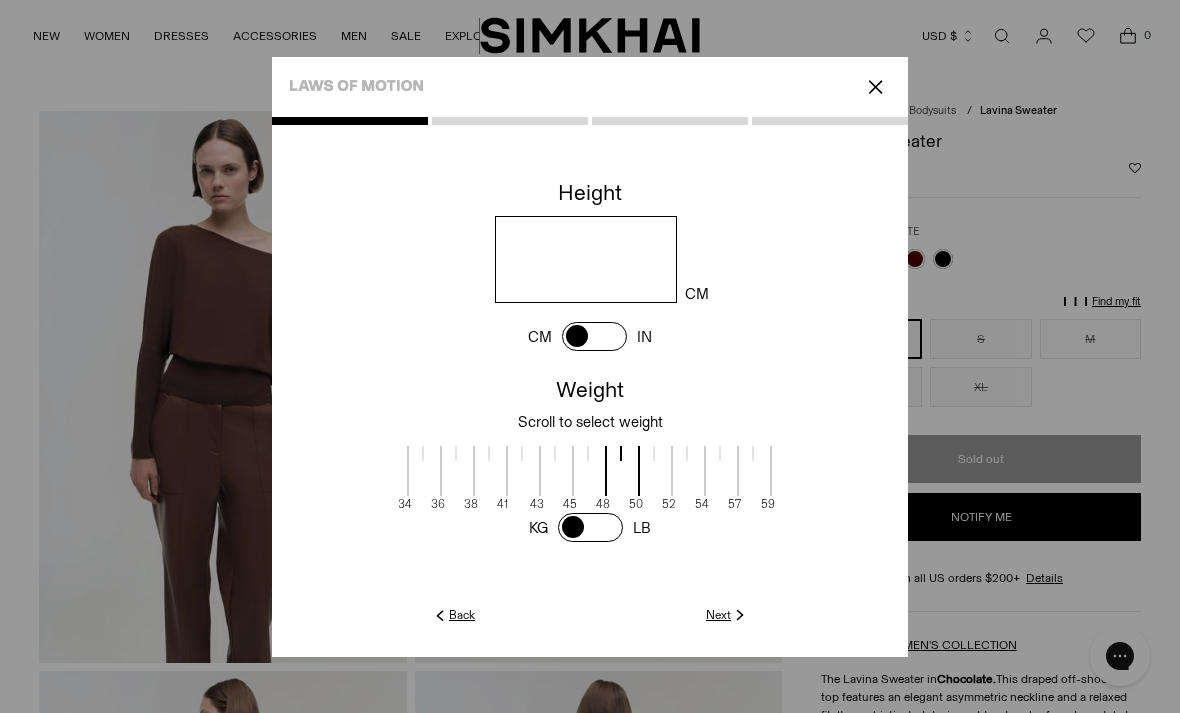 click on "Next" 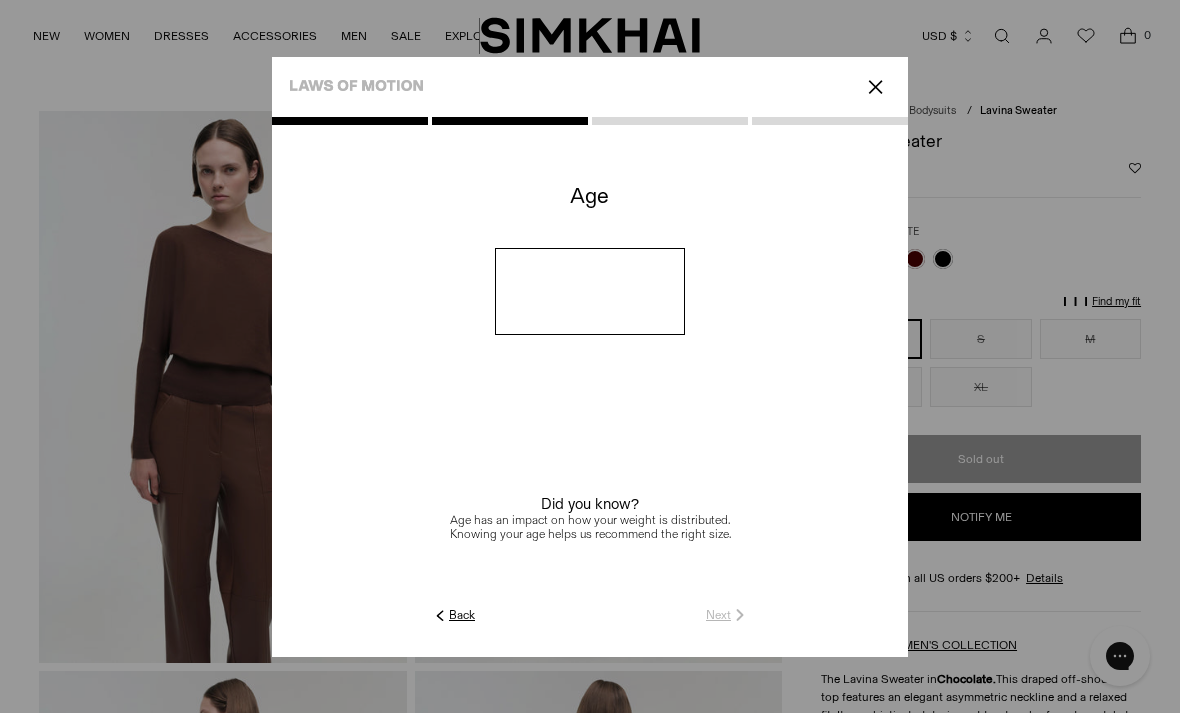 click at bounding box center [590, 291] 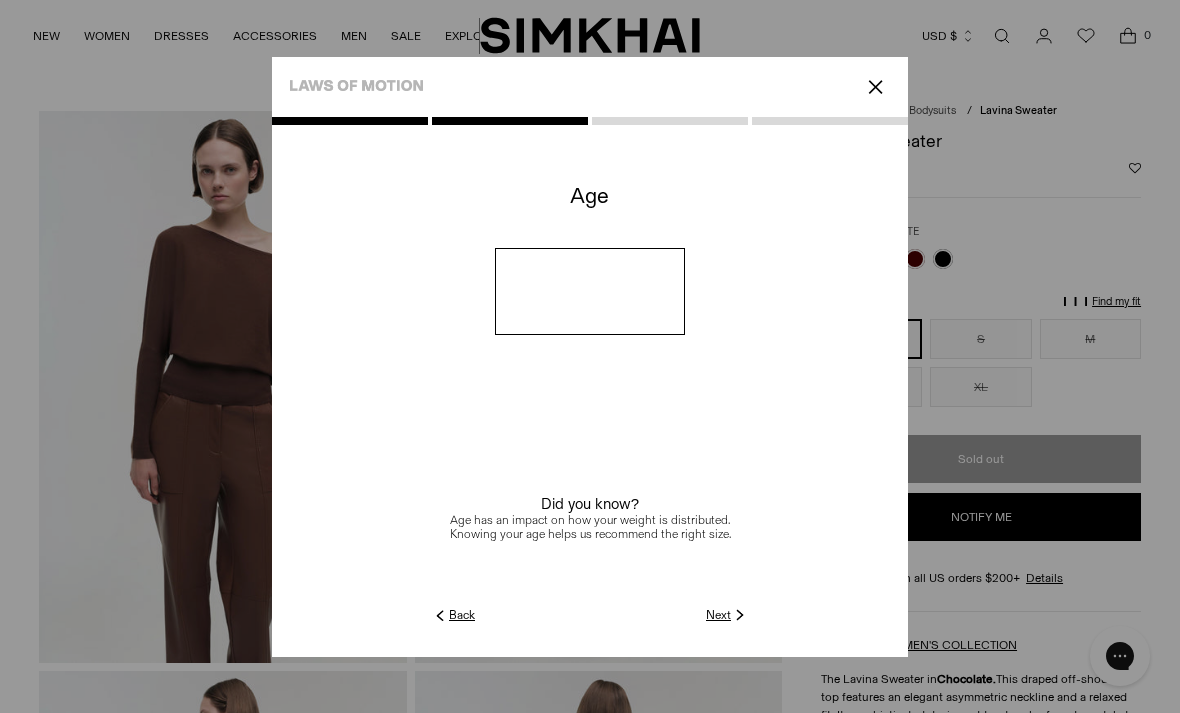 type on "**" 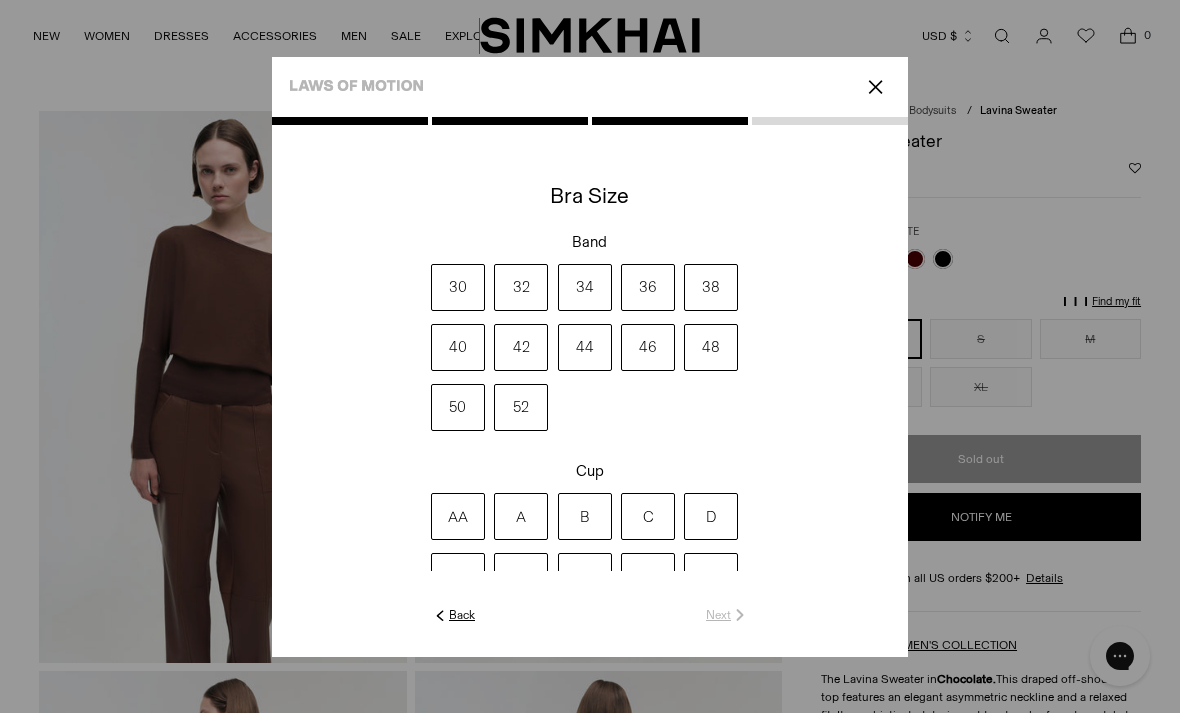 click on "32" at bounding box center [521, 287] 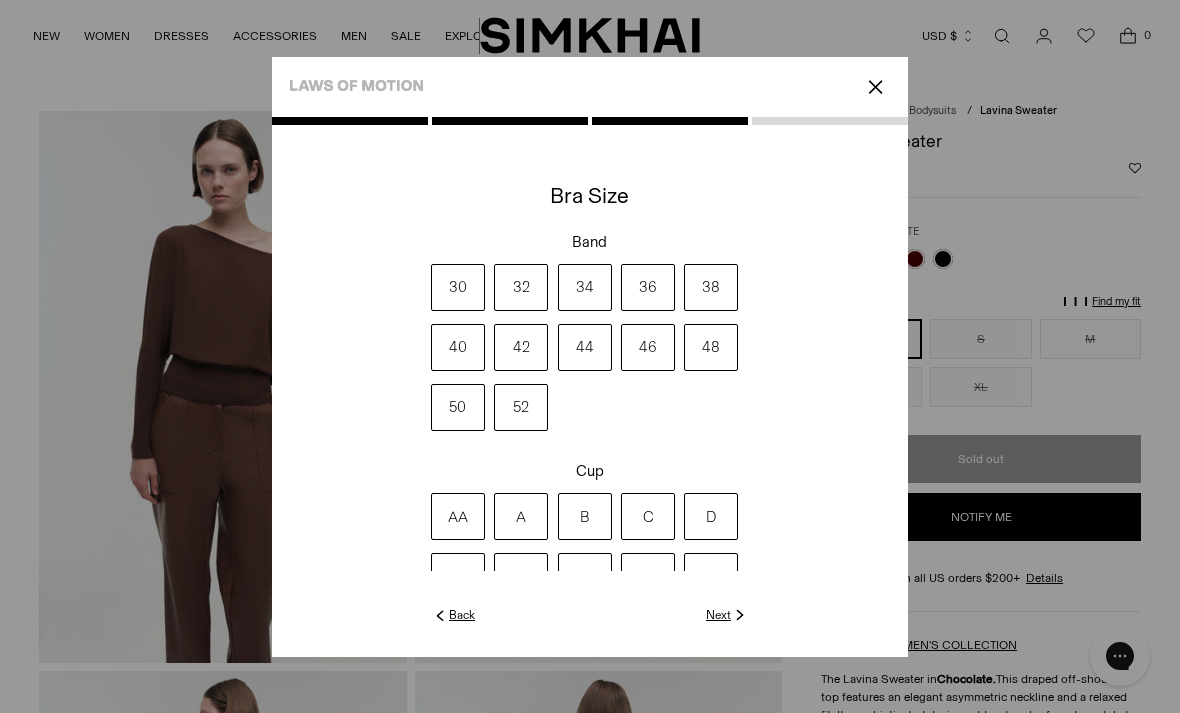 click on "Next" 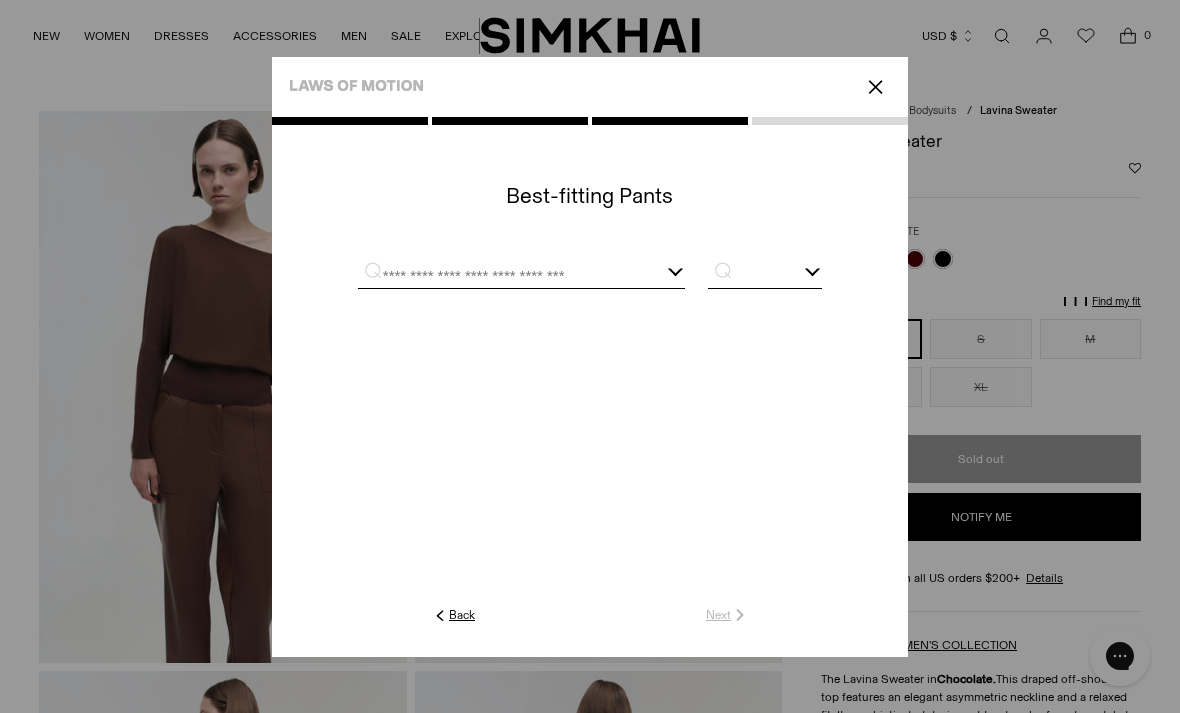 click at bounding box center [521, 275] 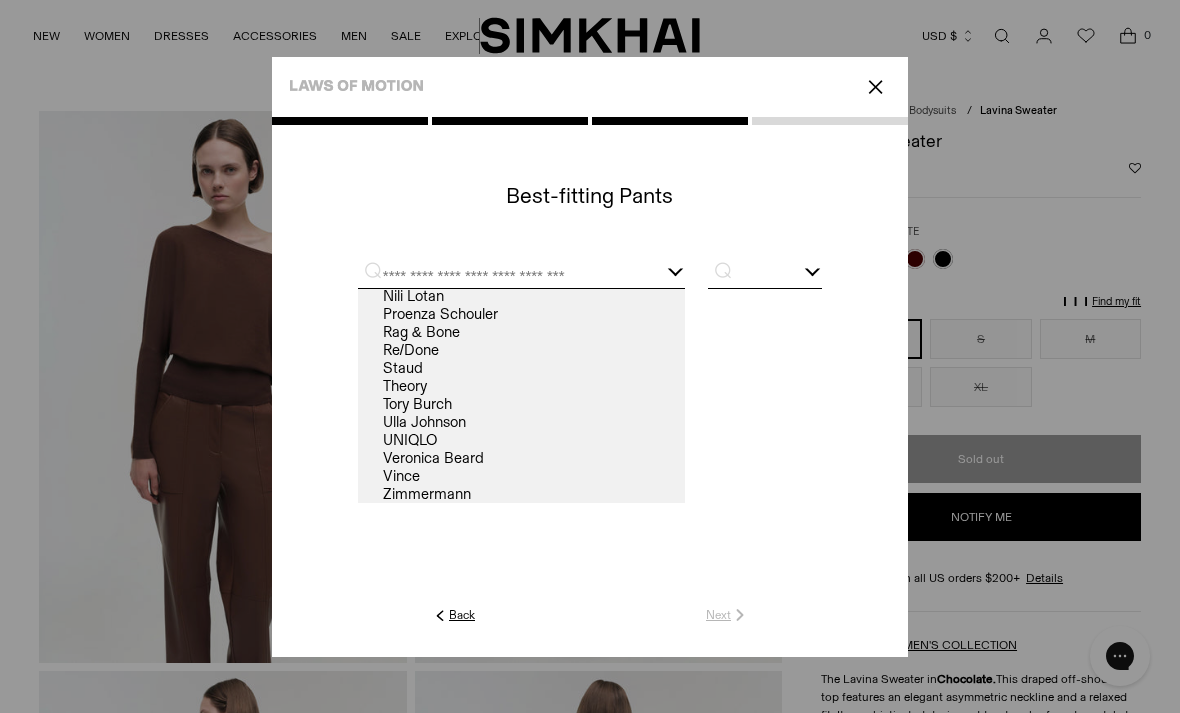 scroll, scrollTop: 185, scrollLeft: 0, axis: vertical 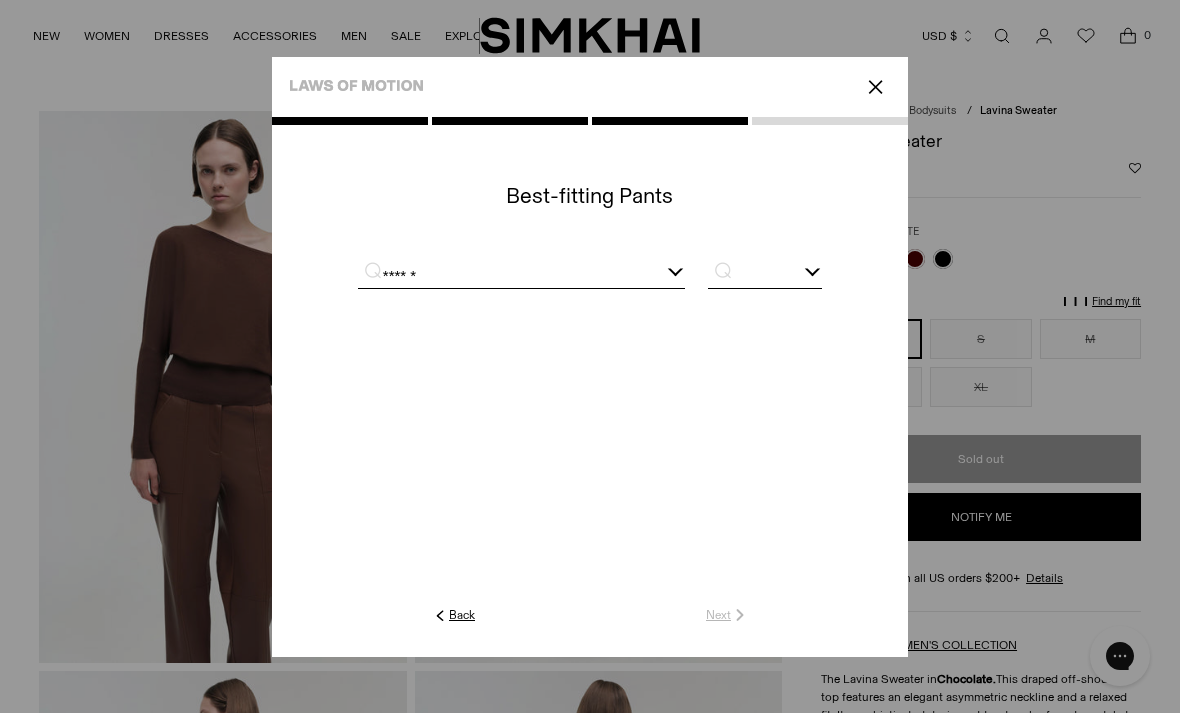click at bounding box center [765, 275] 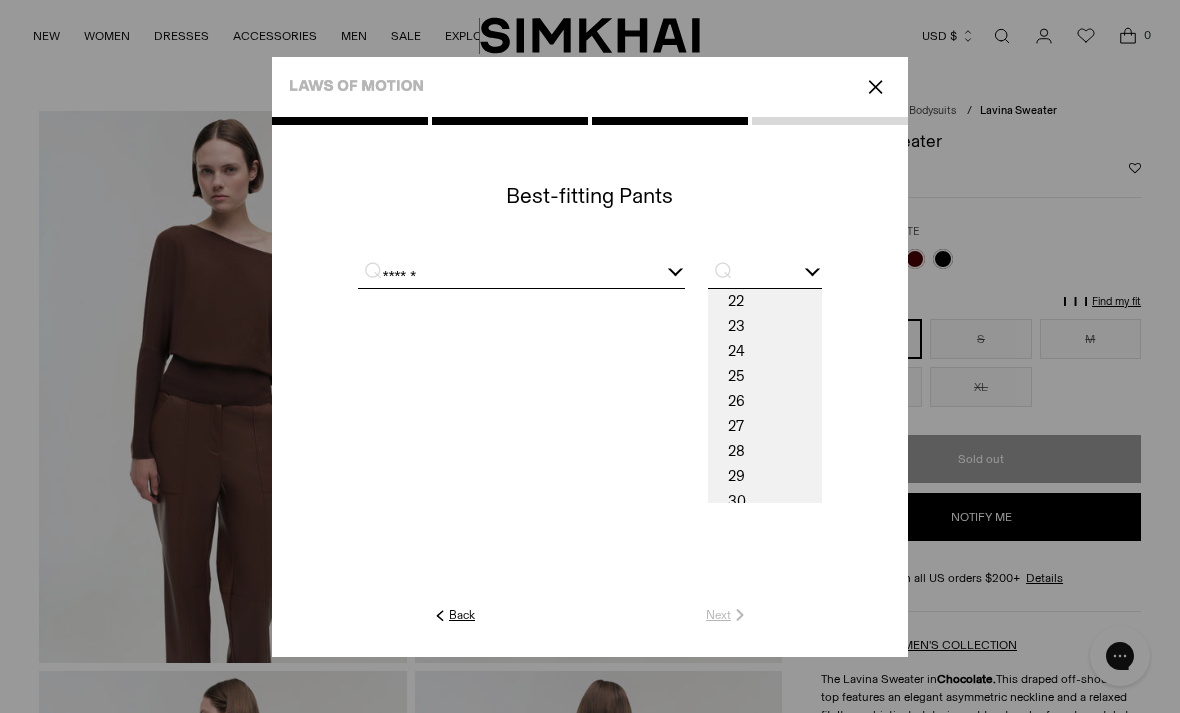 click on "23" at bounding box center (765, 326) 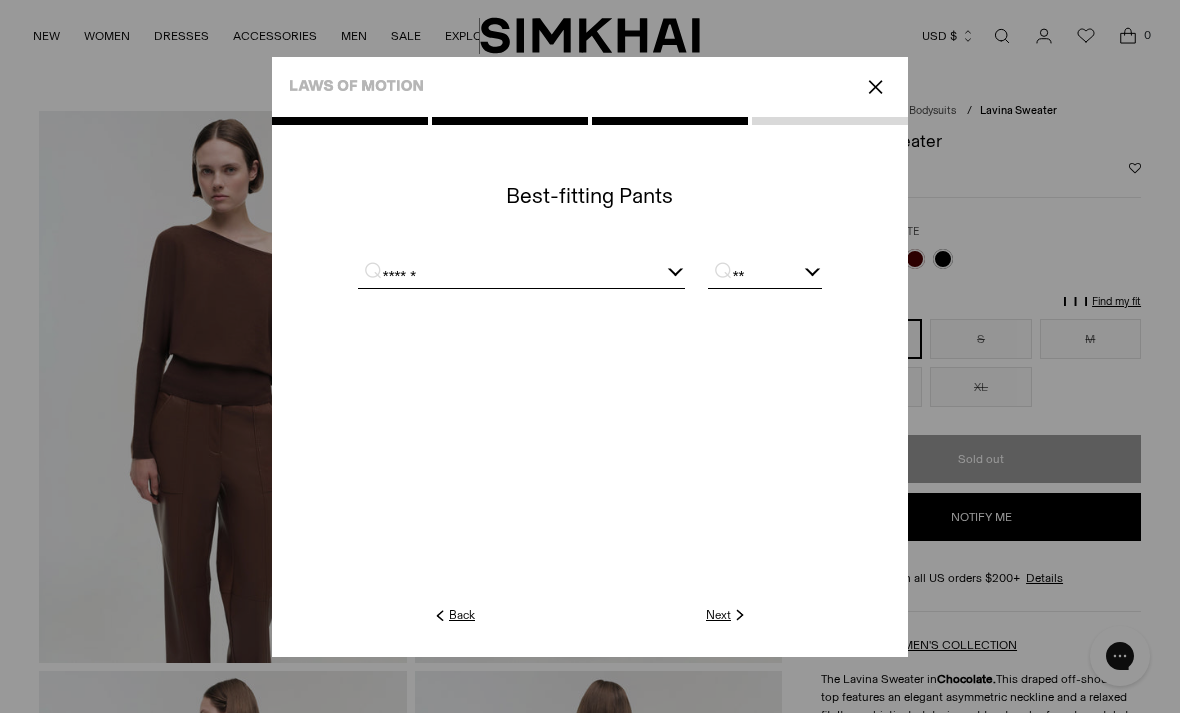 click 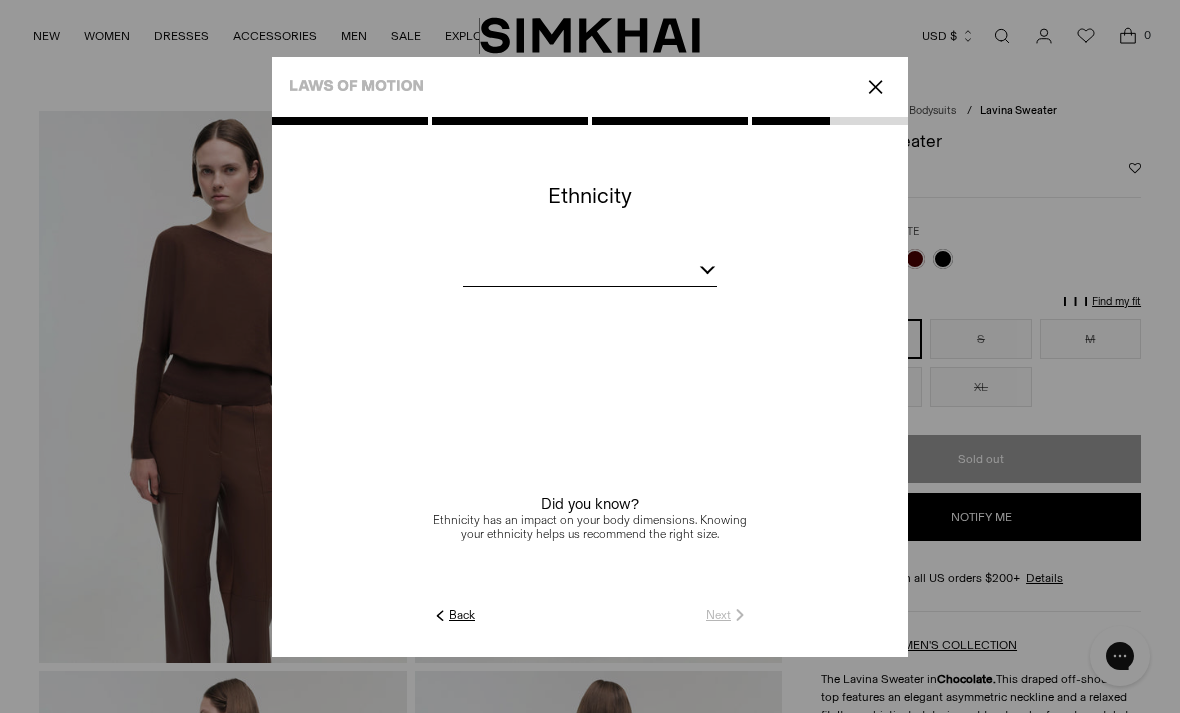 click 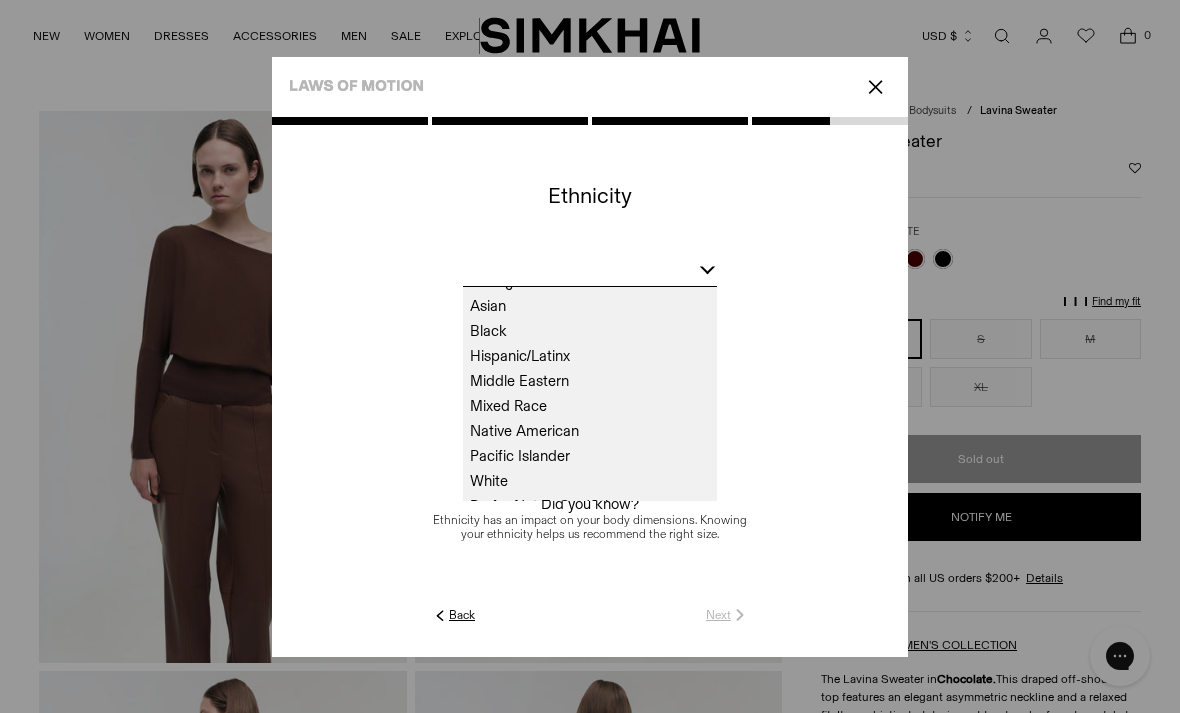 scroll, scrollTop: 17, scrollLeft: 0, axis: vertical 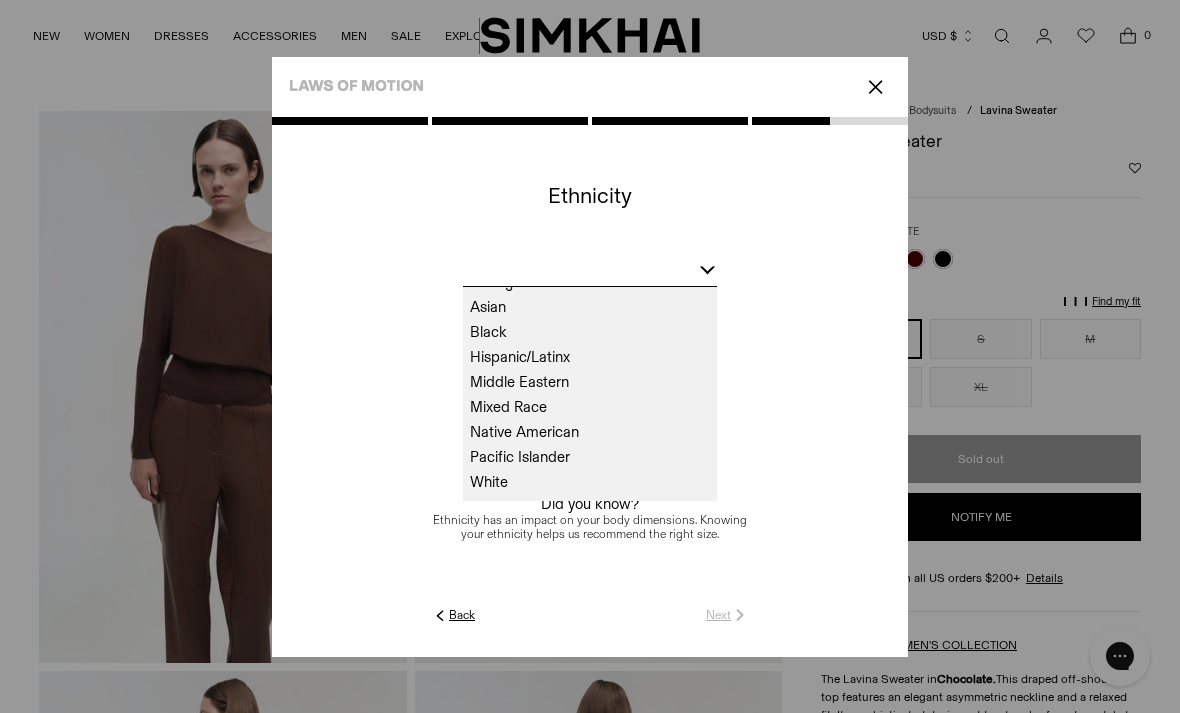 click on "Asian" at bounding box center (590, 307) 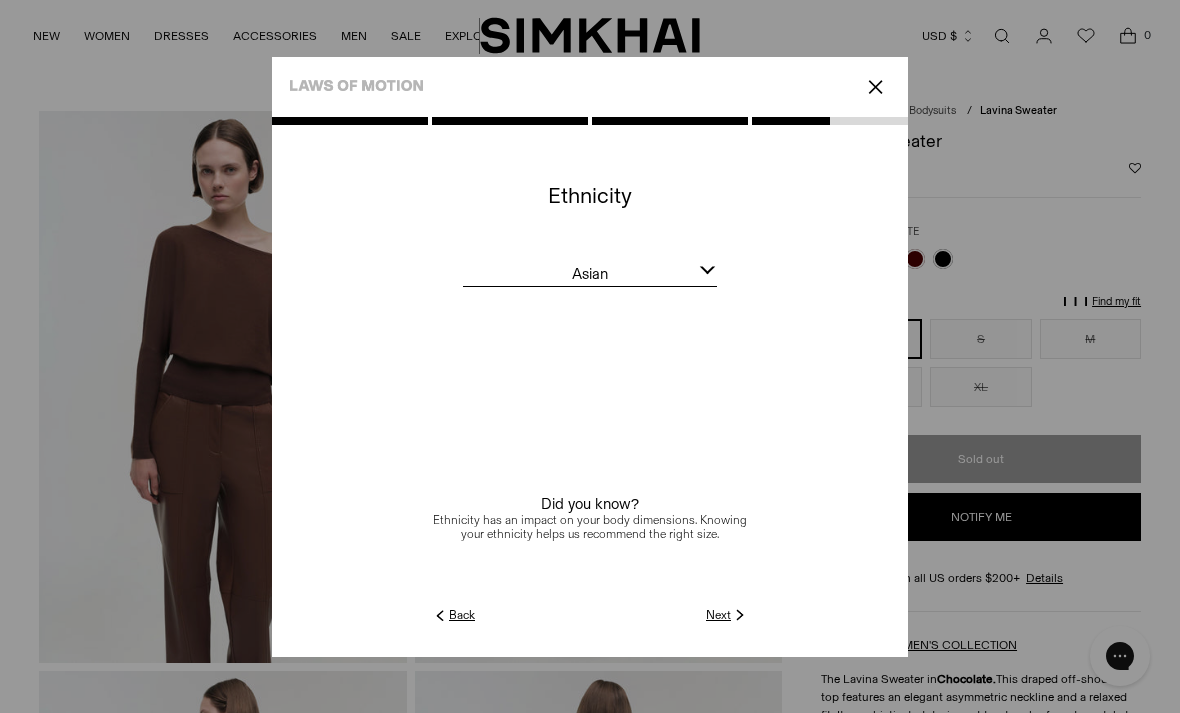 click on "Next" 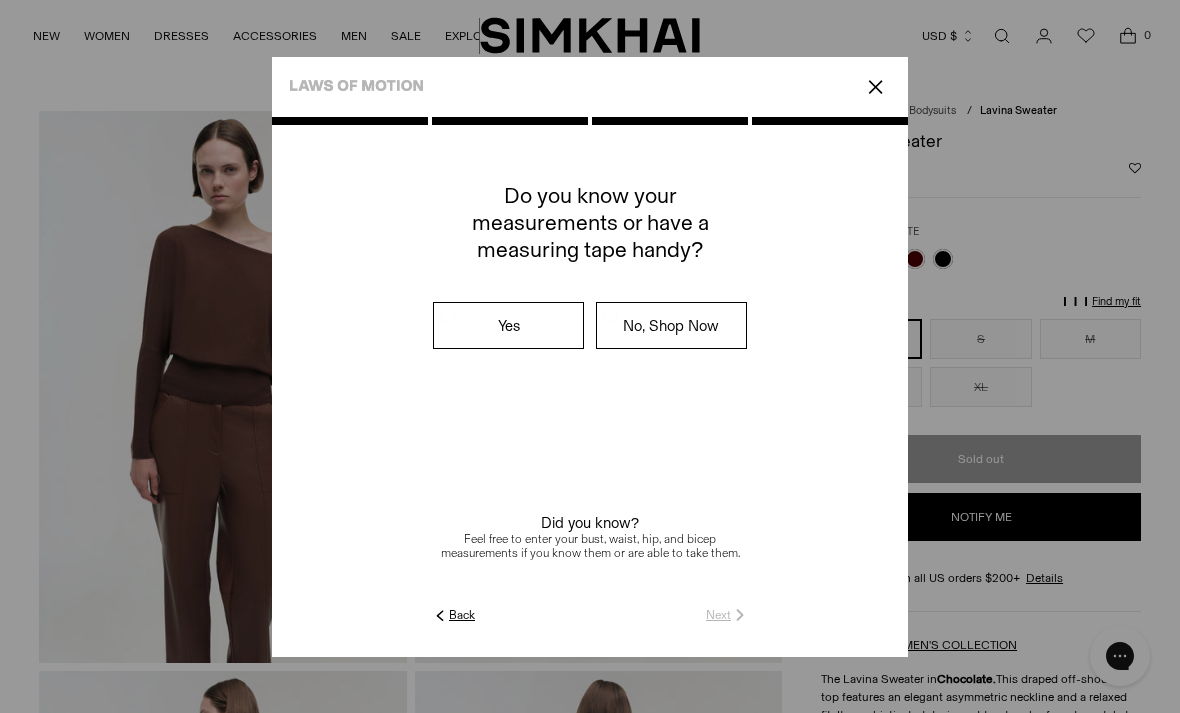 click on "Yes" at bounding box center (508, 325) 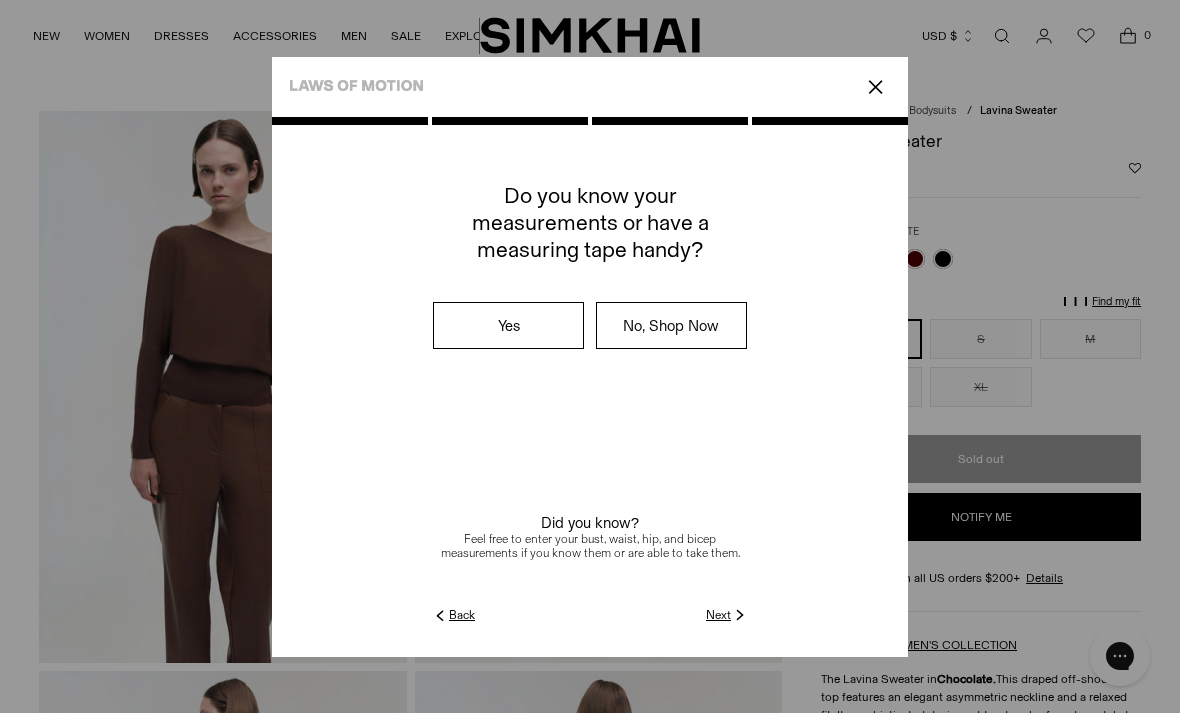 click on "Next" 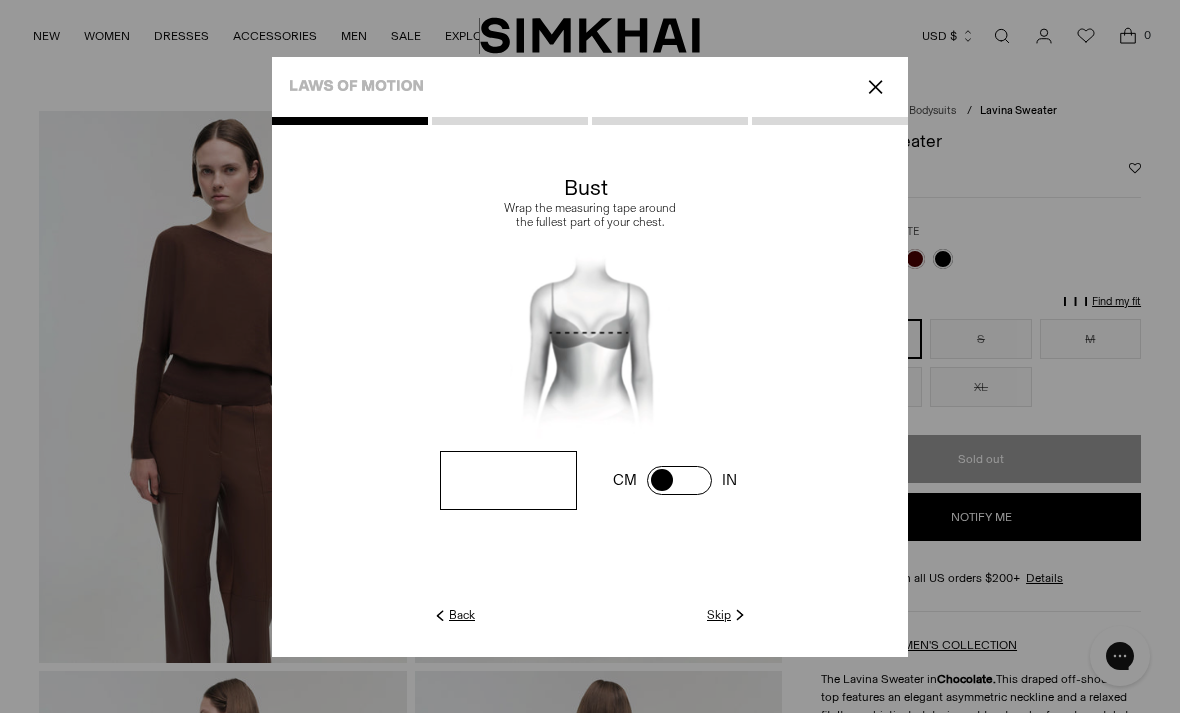 click at bounding box center (679, 480) 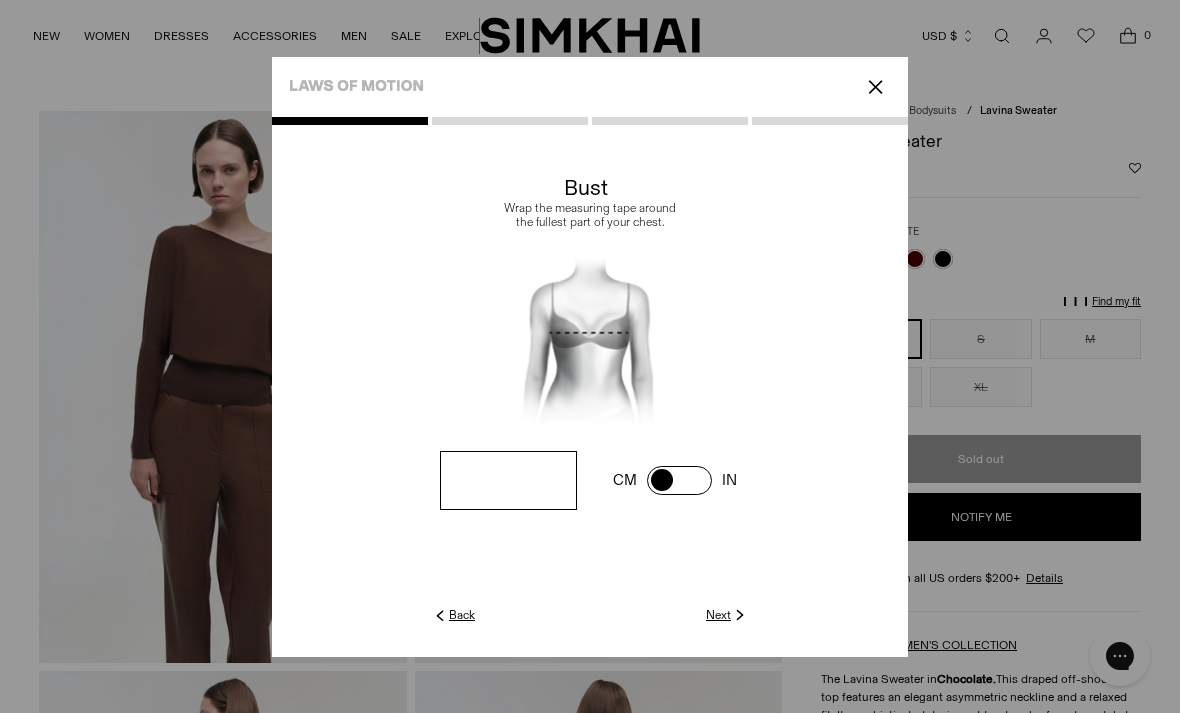type on "**" 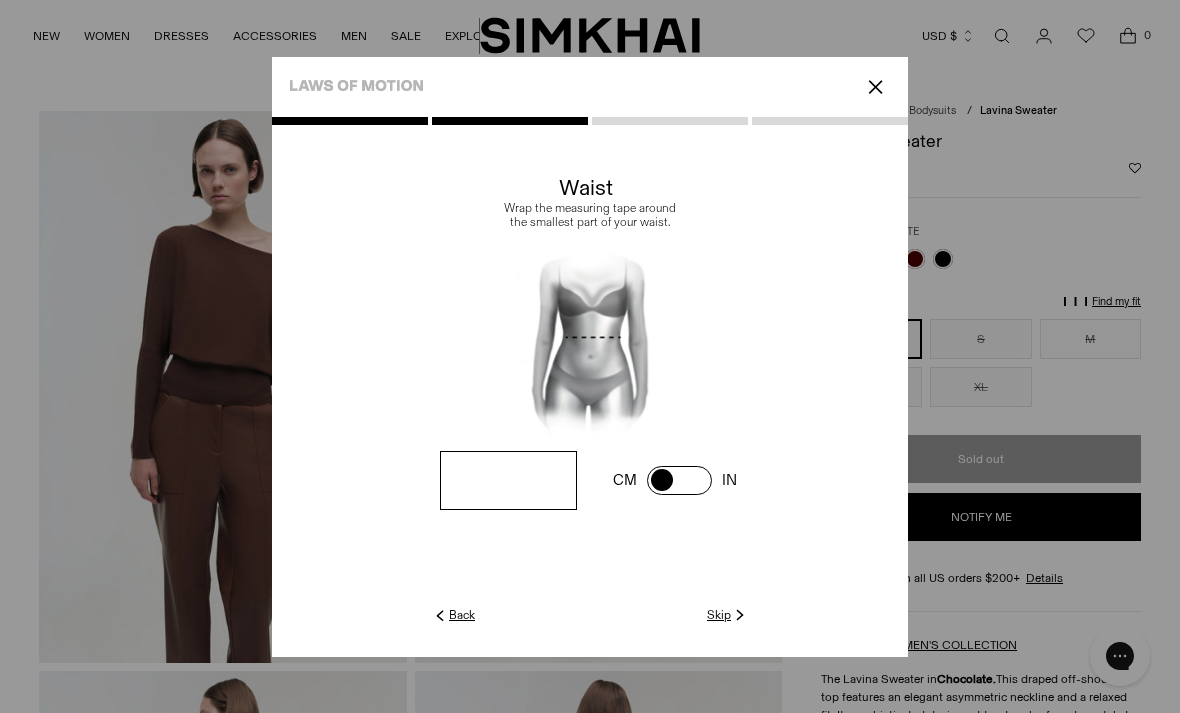 click at bounding box center [0, 0] 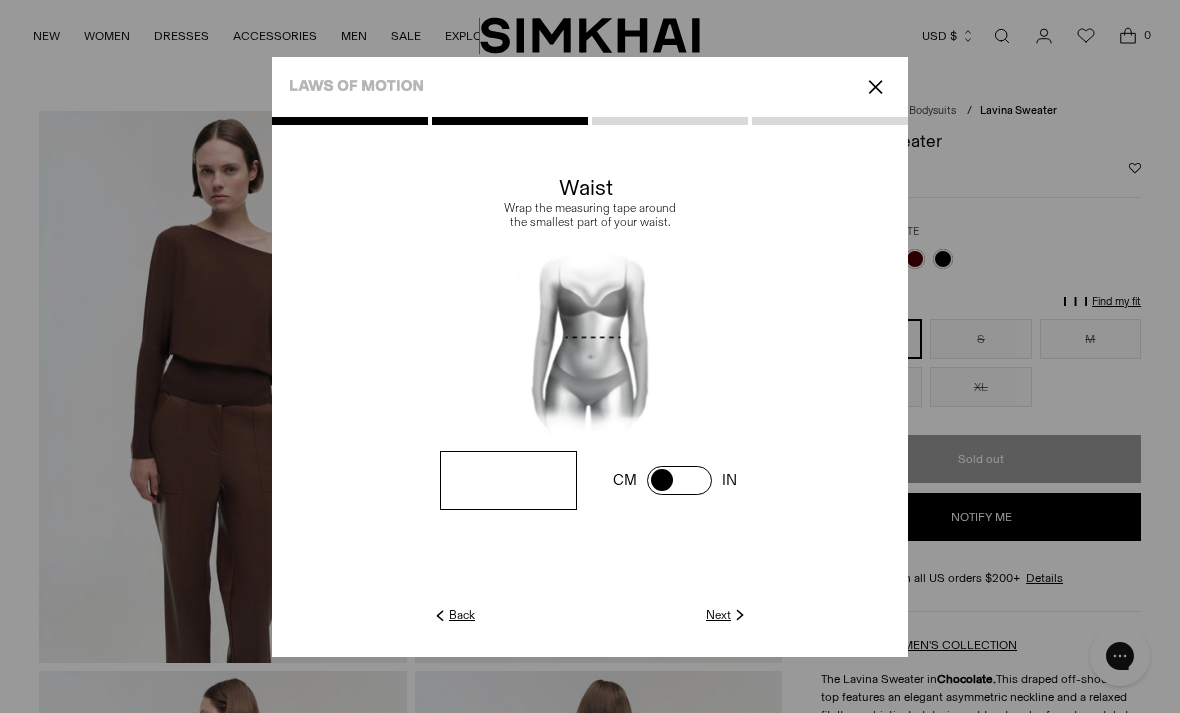 type on "**" 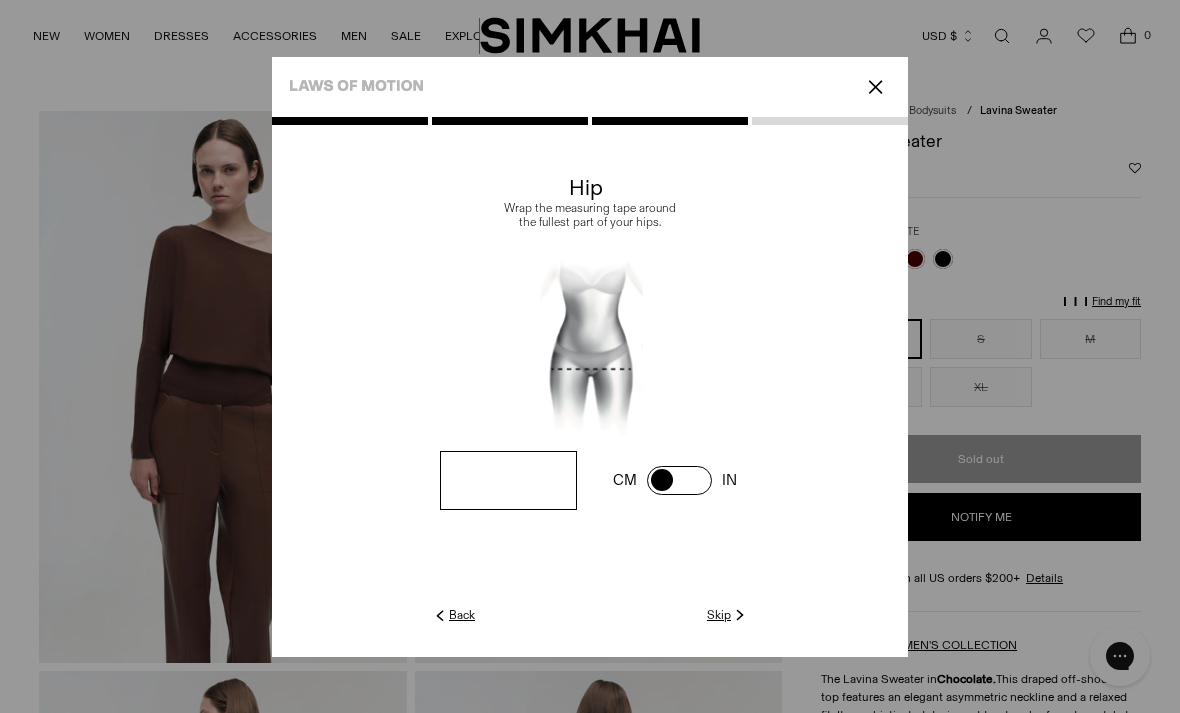 click at bounding box center [0, 0] 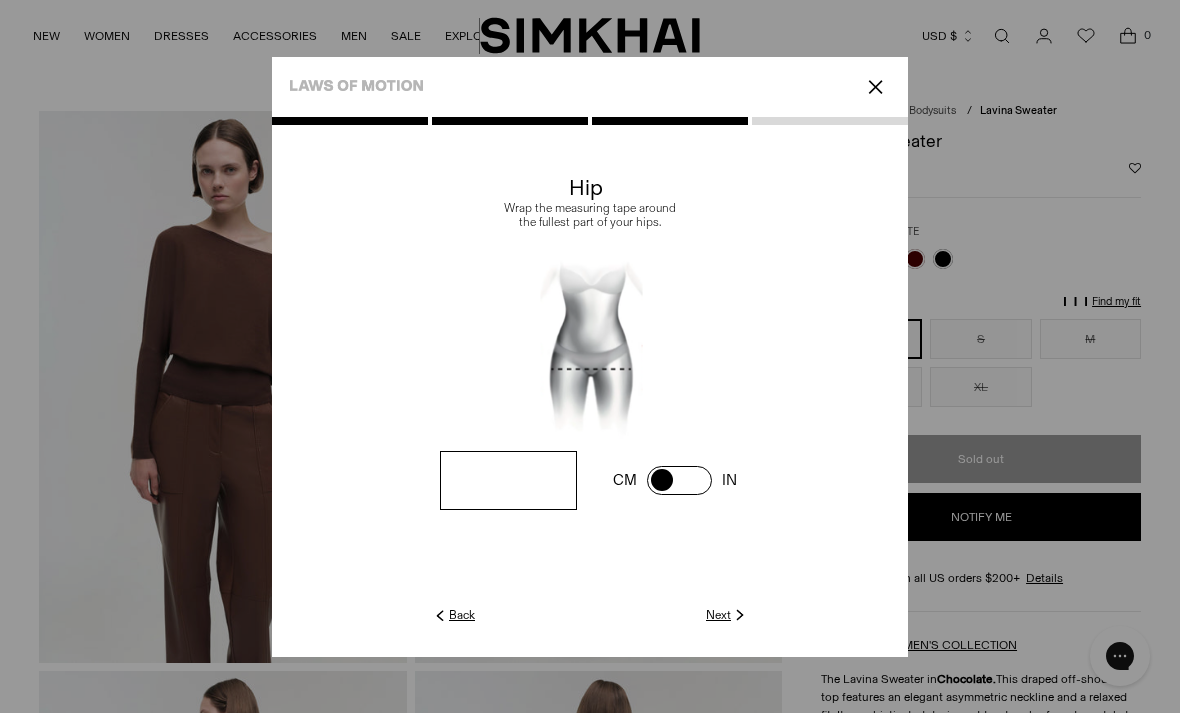 type on "**" 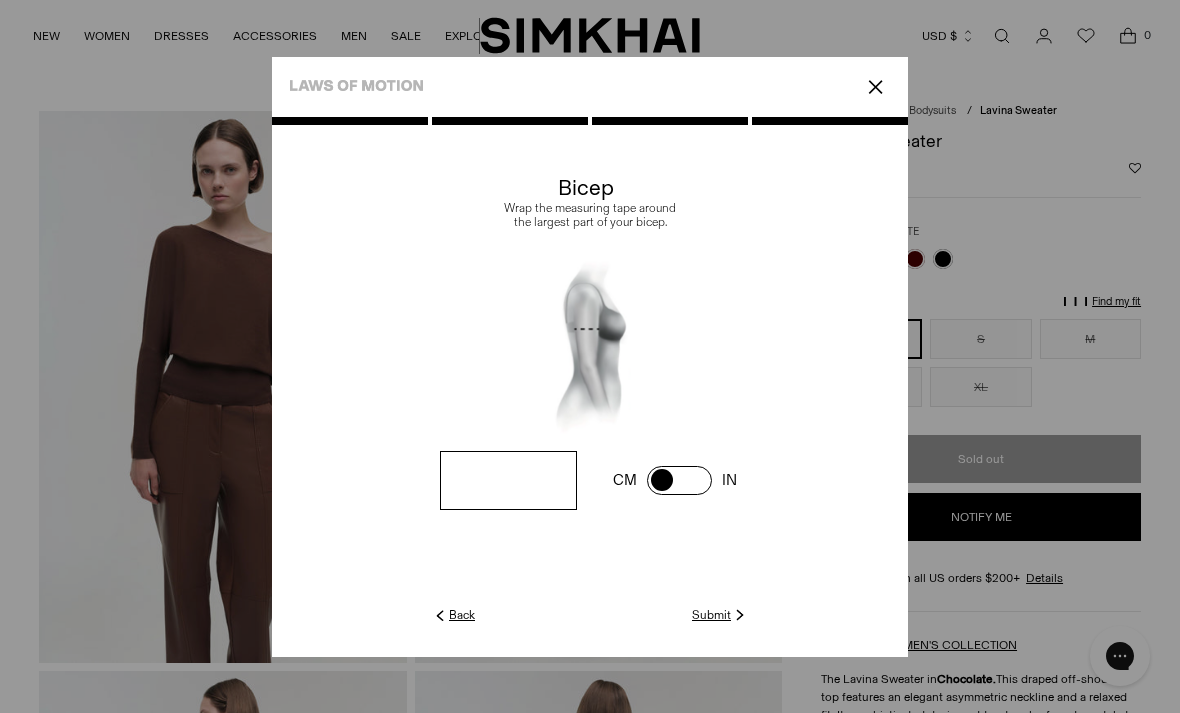 click on "Submit" 